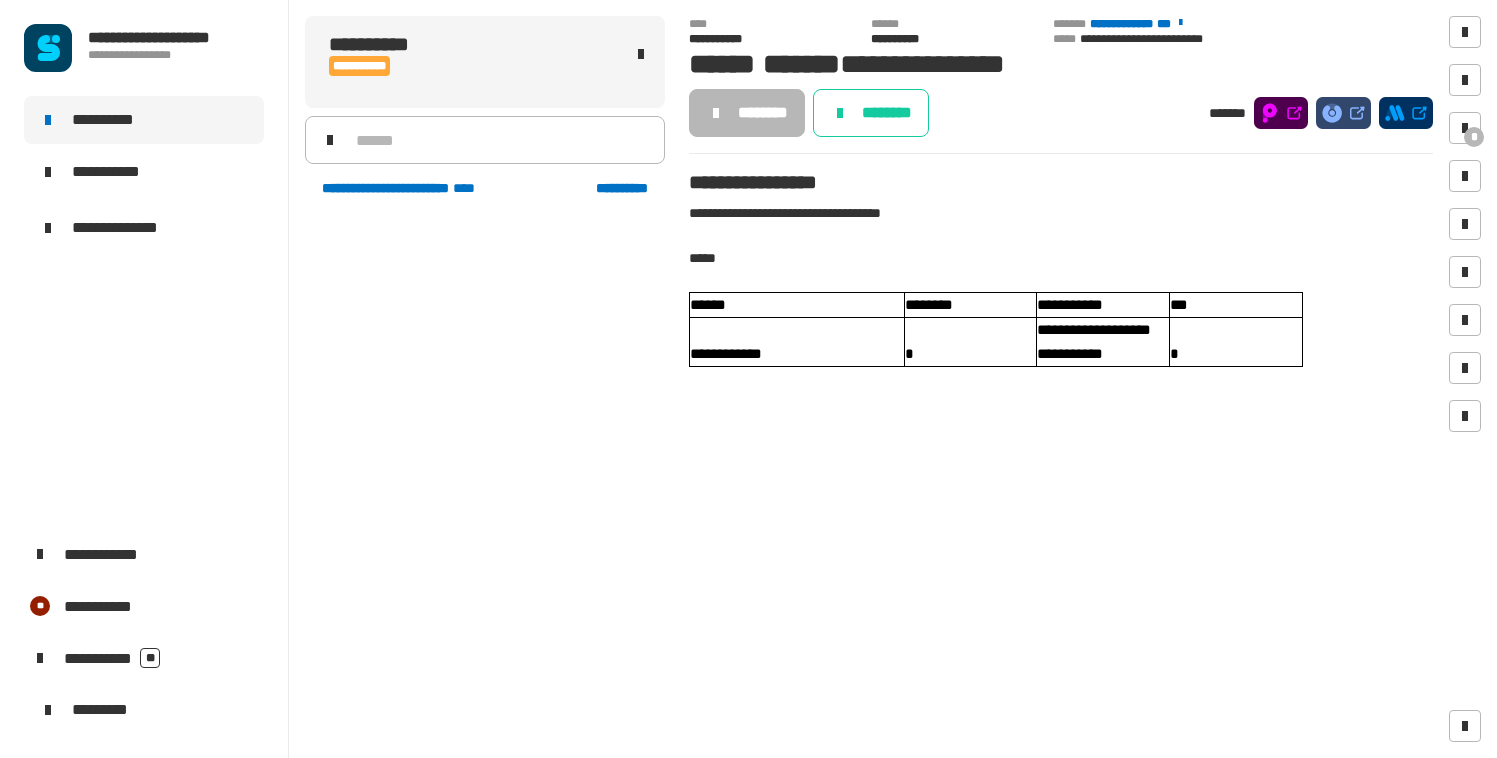 scroll, scrollTop: 0, scrollLeft: 0, axis: both 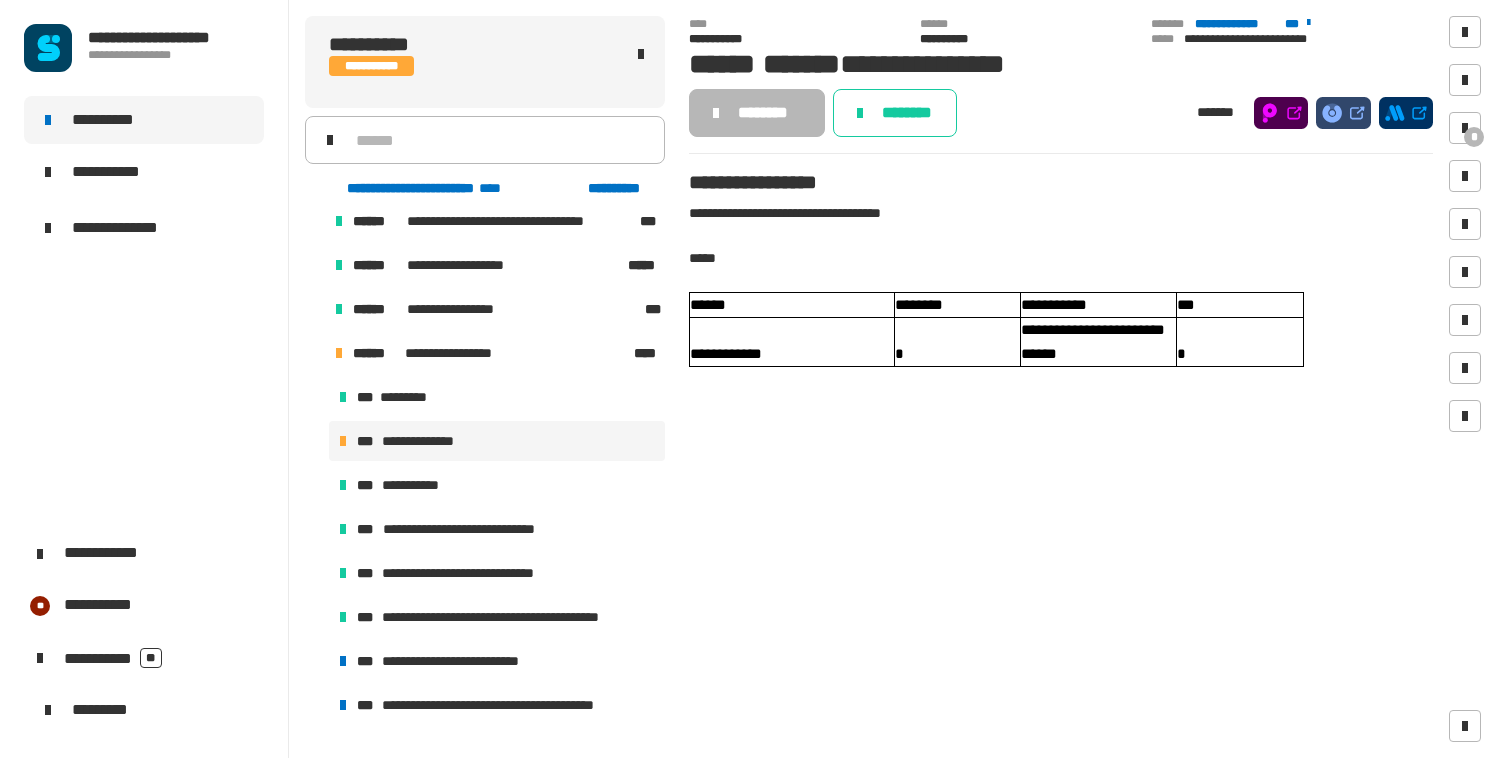 click at bounding box center [315, 353] 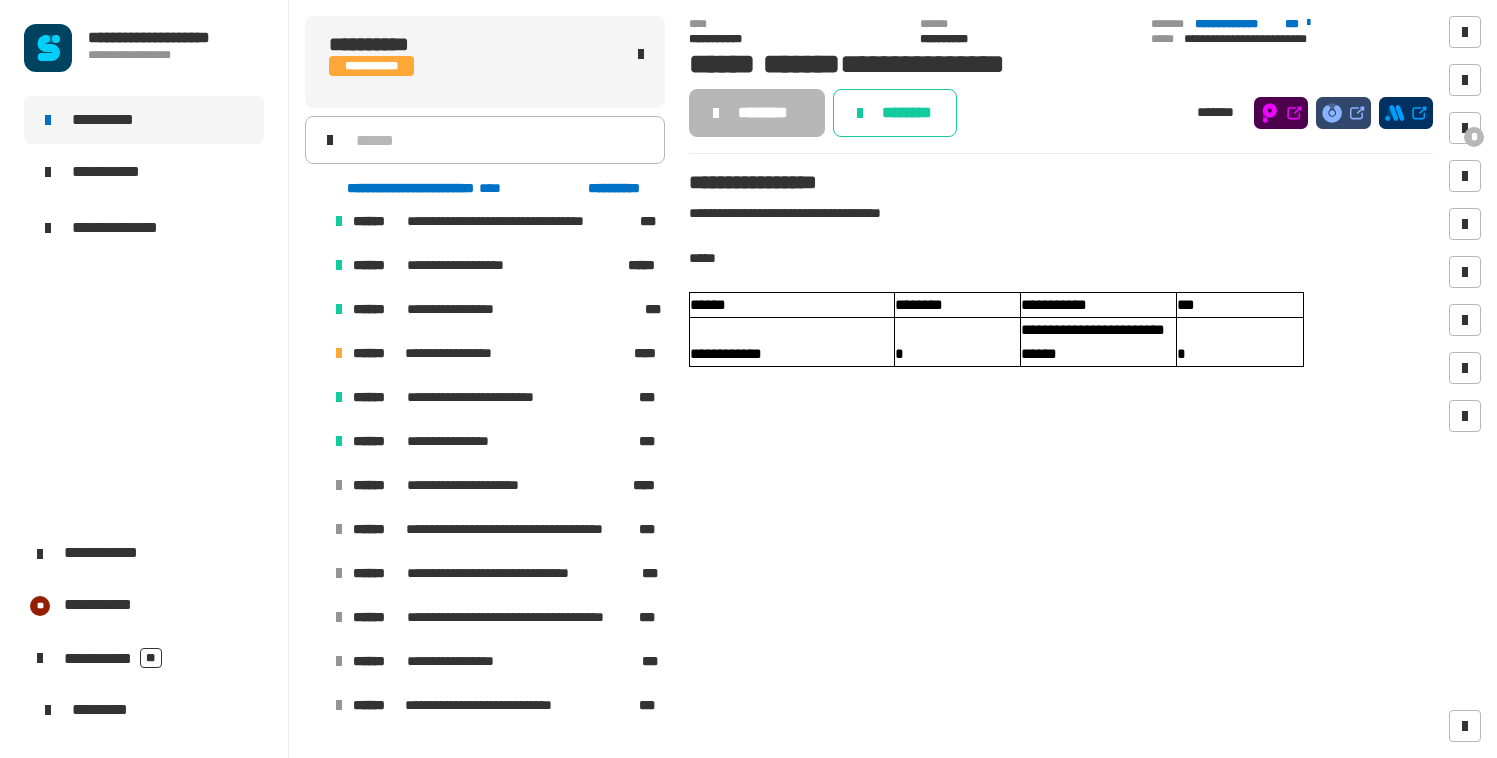click at bounding box center (315, 353) 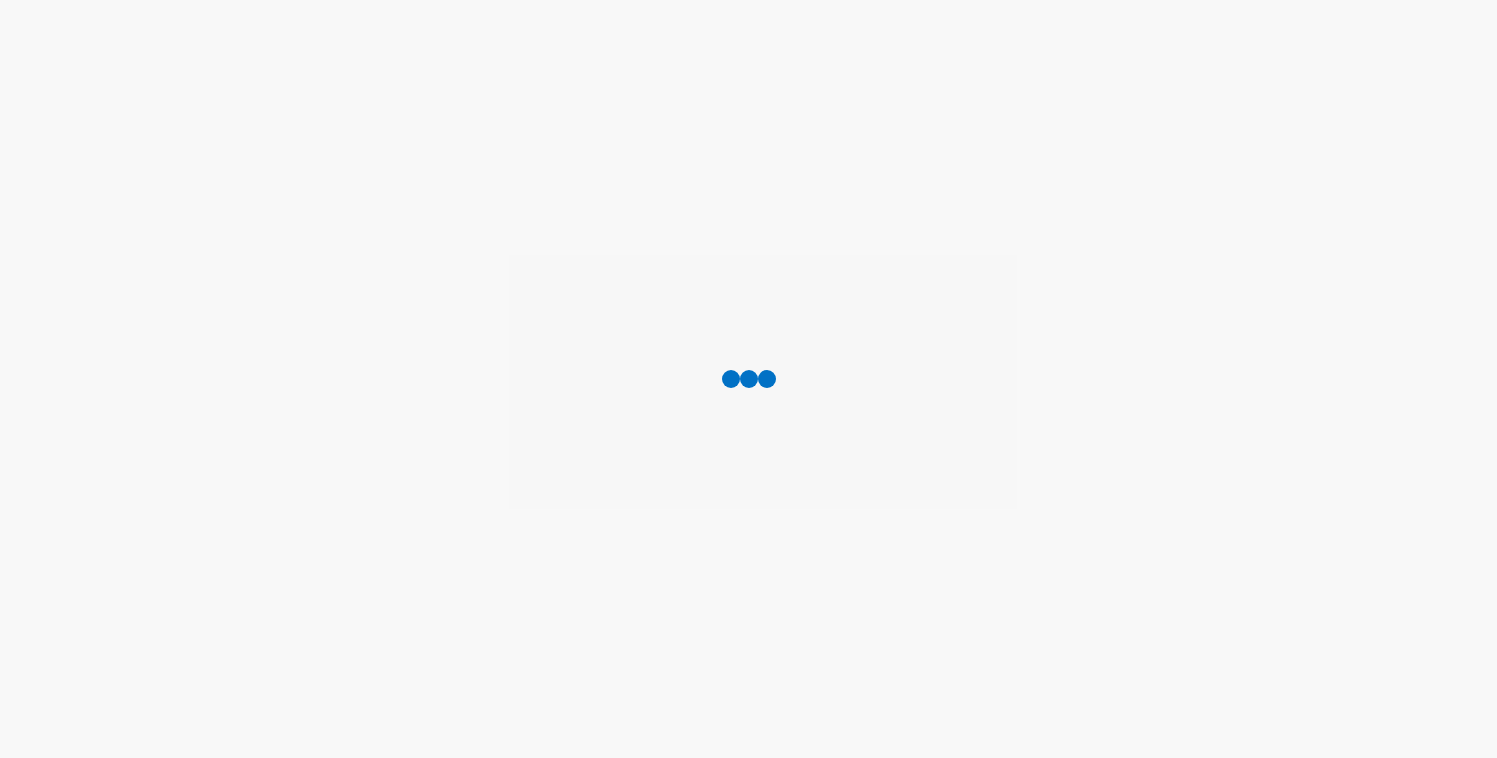 scroll, scrollTop: 0, scrollLeft: 0, axis: both 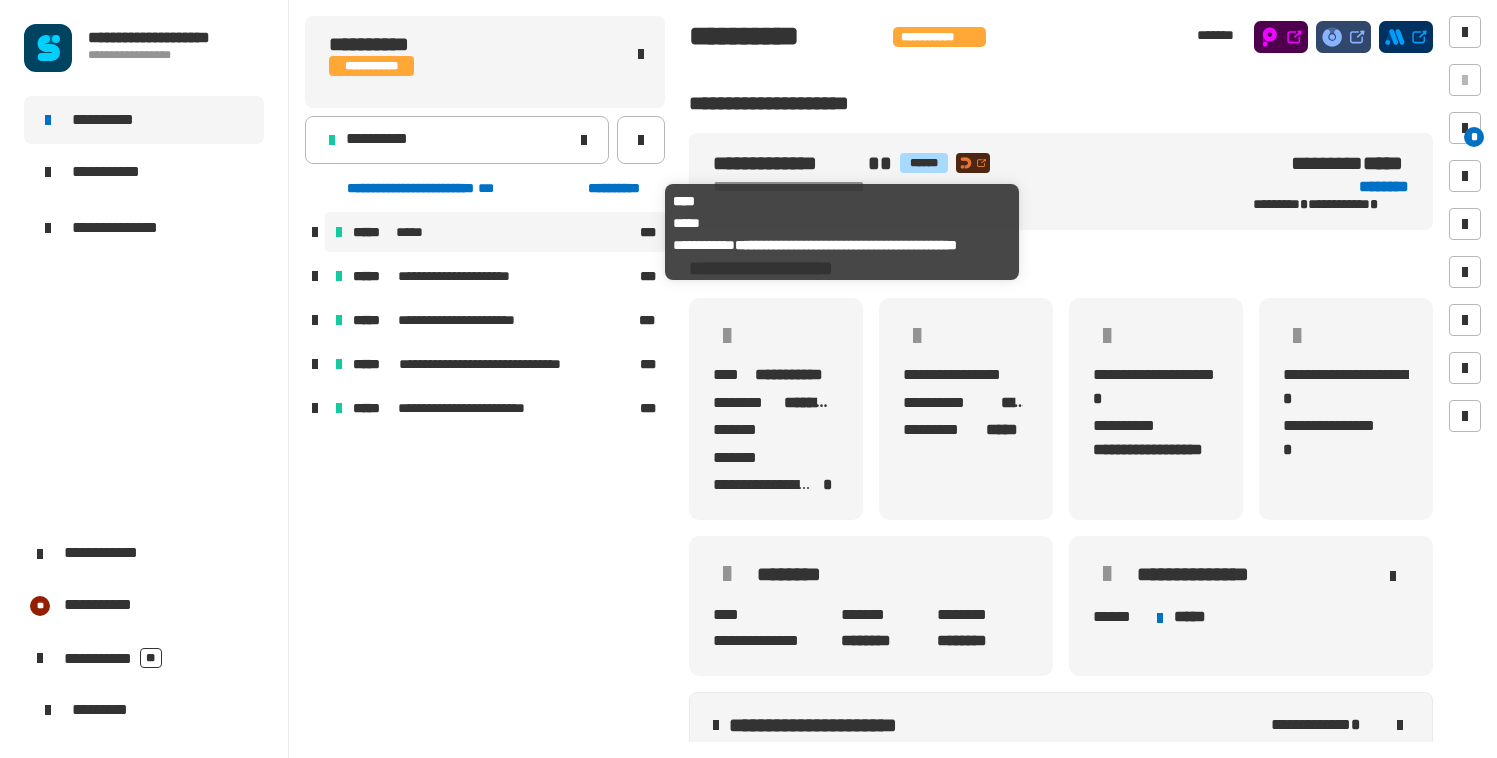 click on "***** ***** ***" at bounding box center (495, 232) 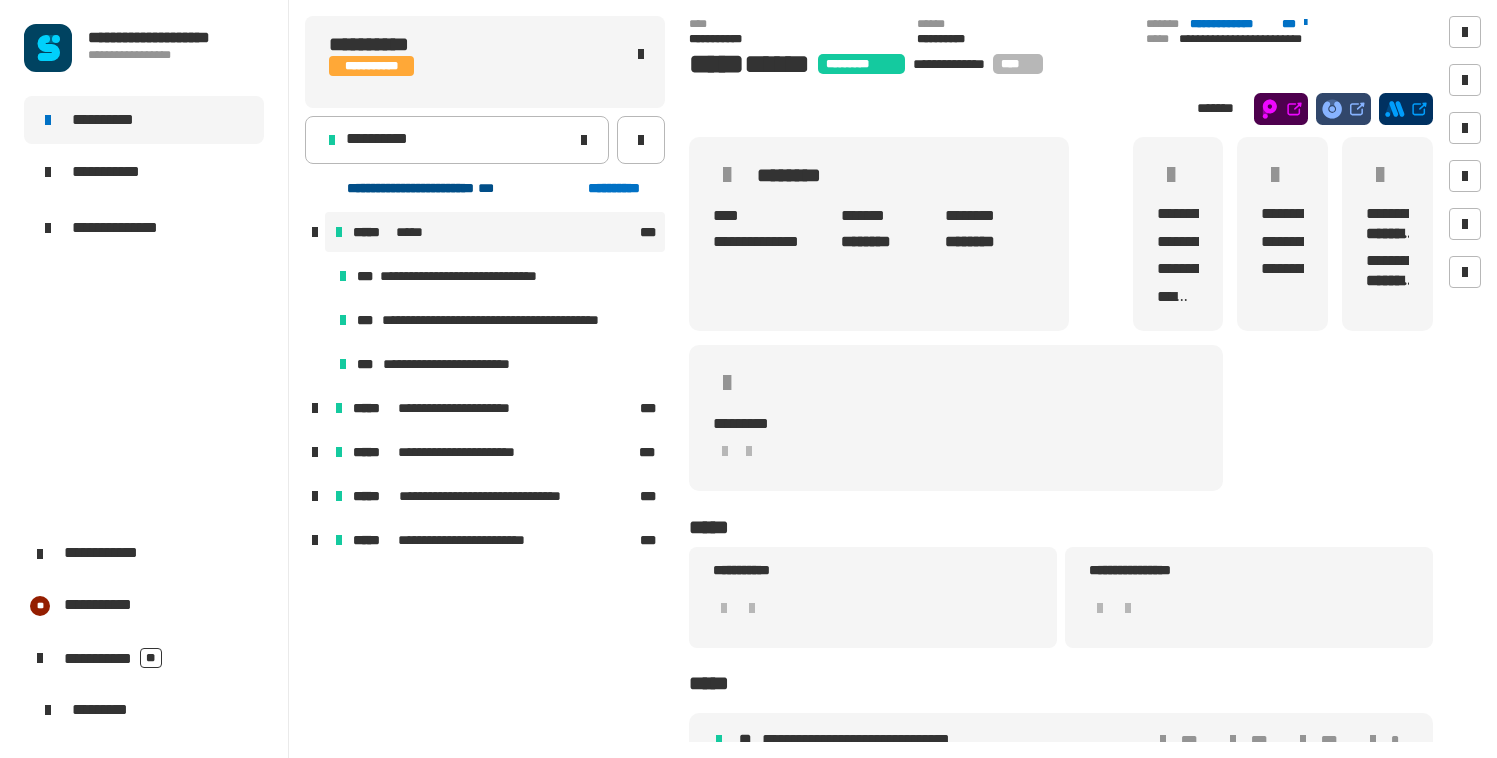 click on "**********" 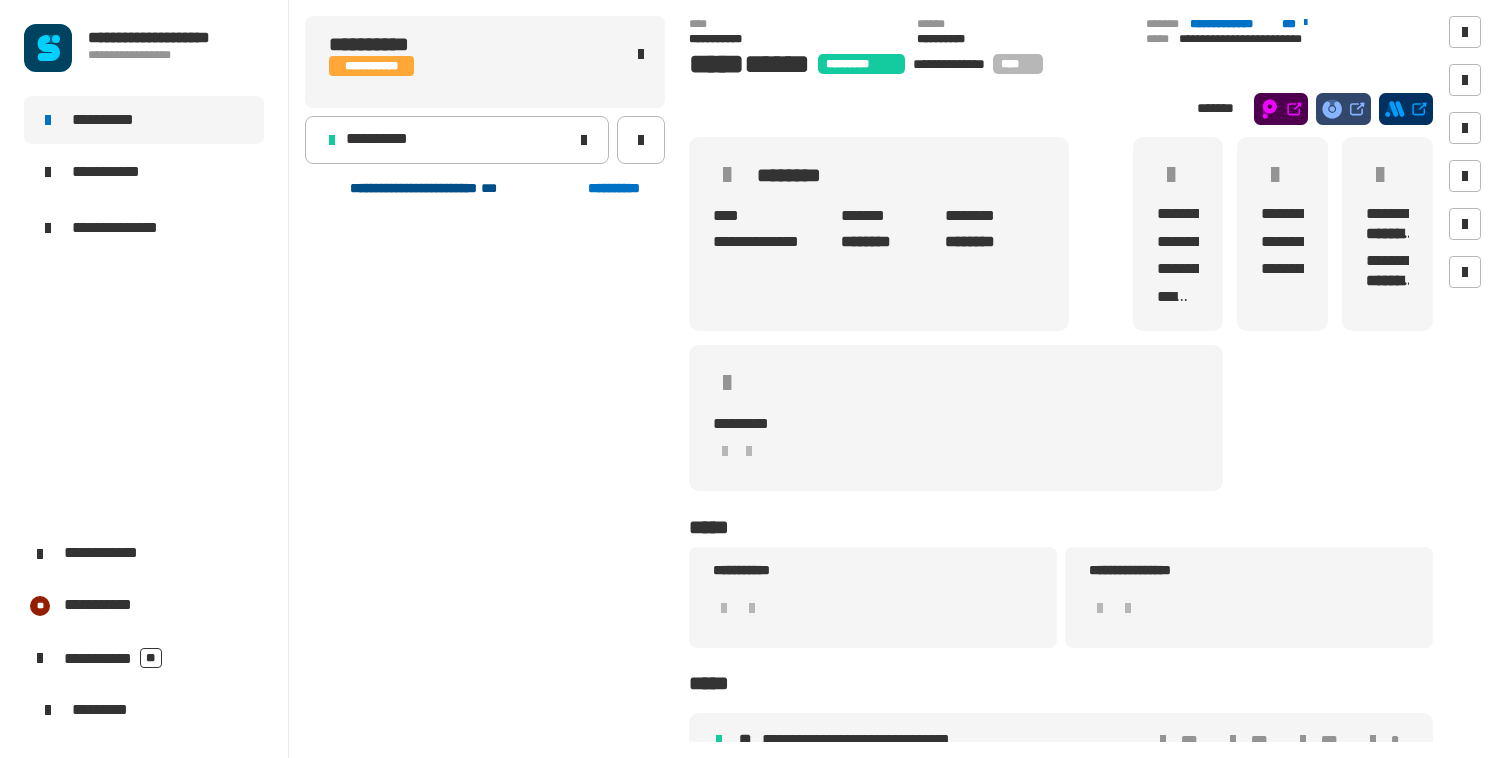 click on "**********" 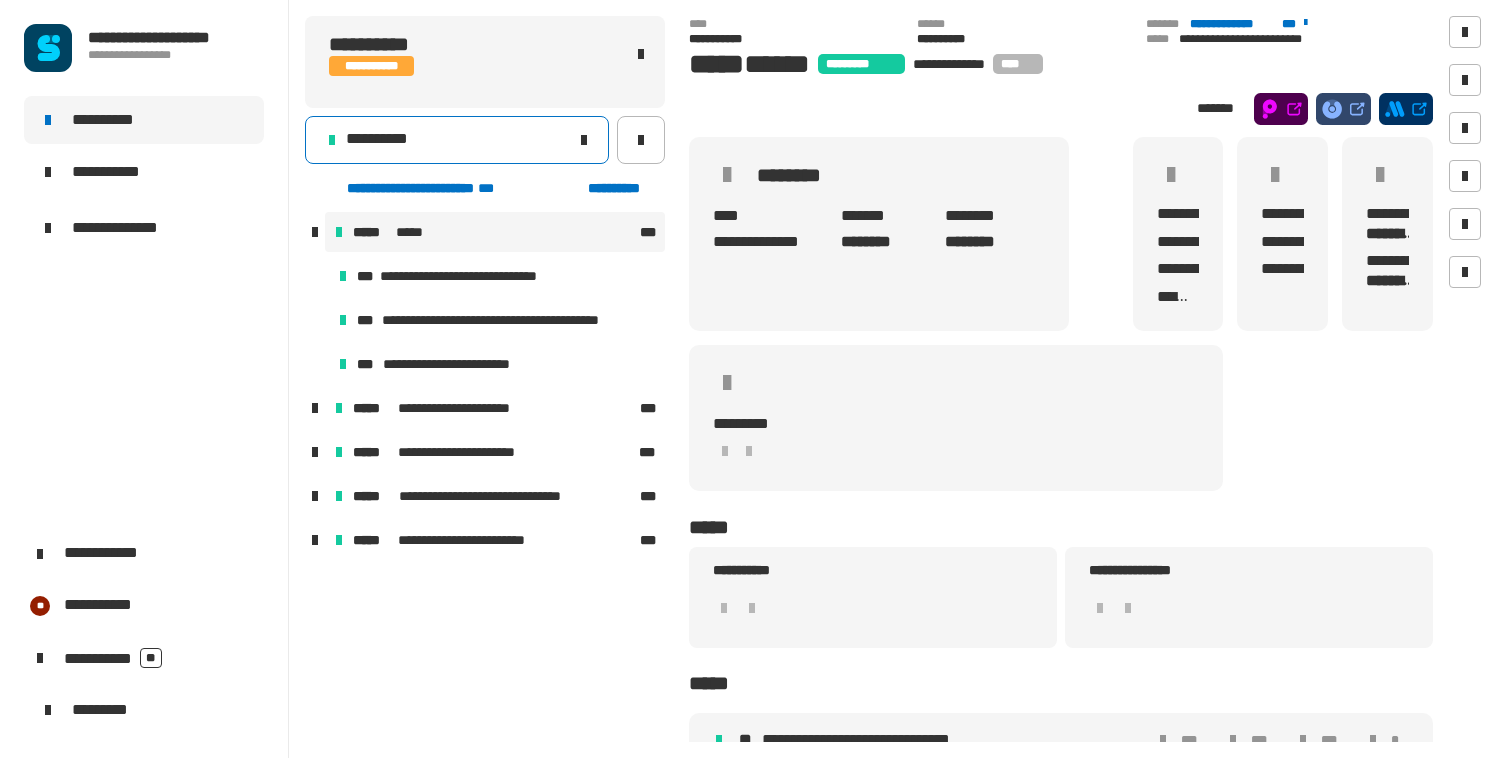 click on "**********" 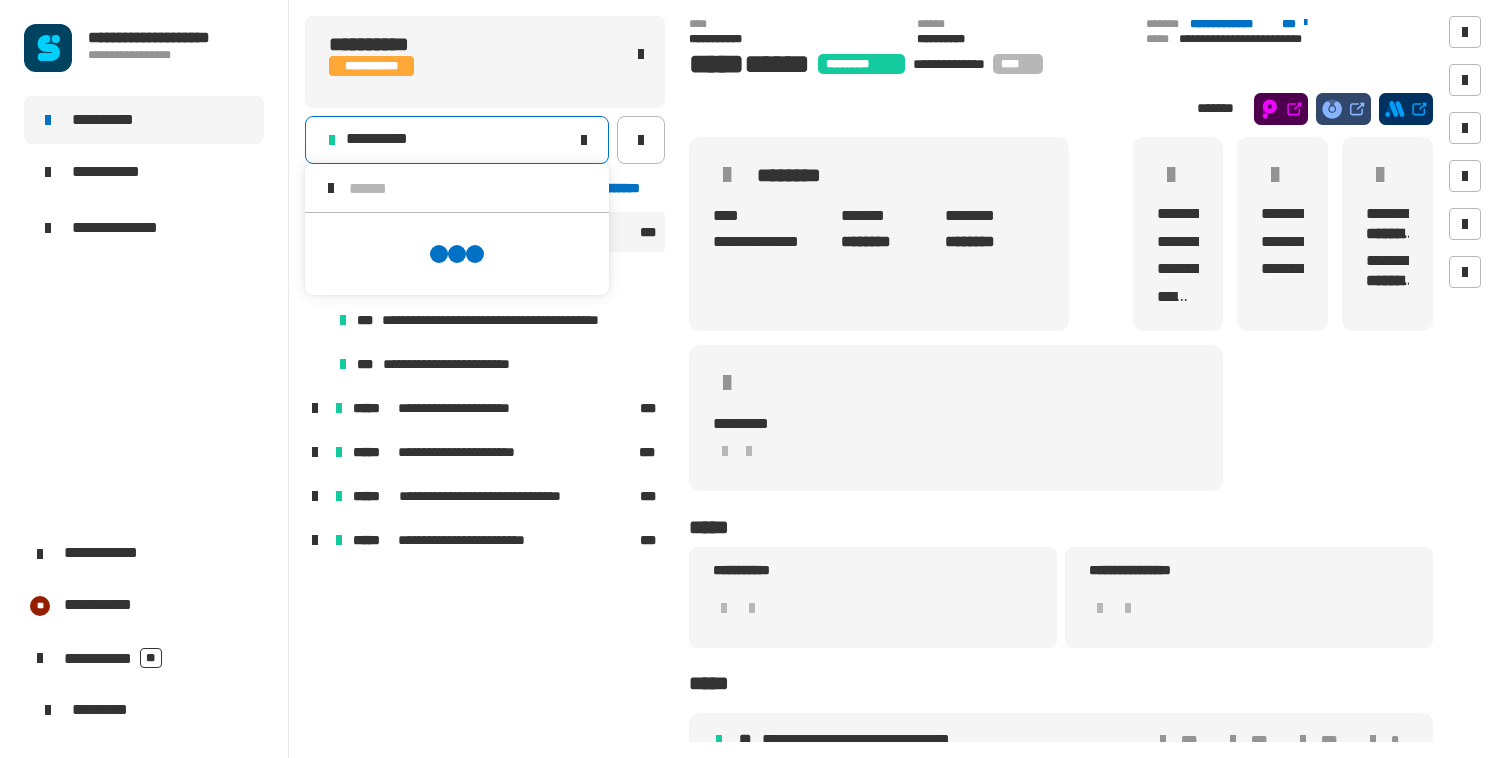 scroll, scrollTop: 0, scrollLeft: 0, axis: both 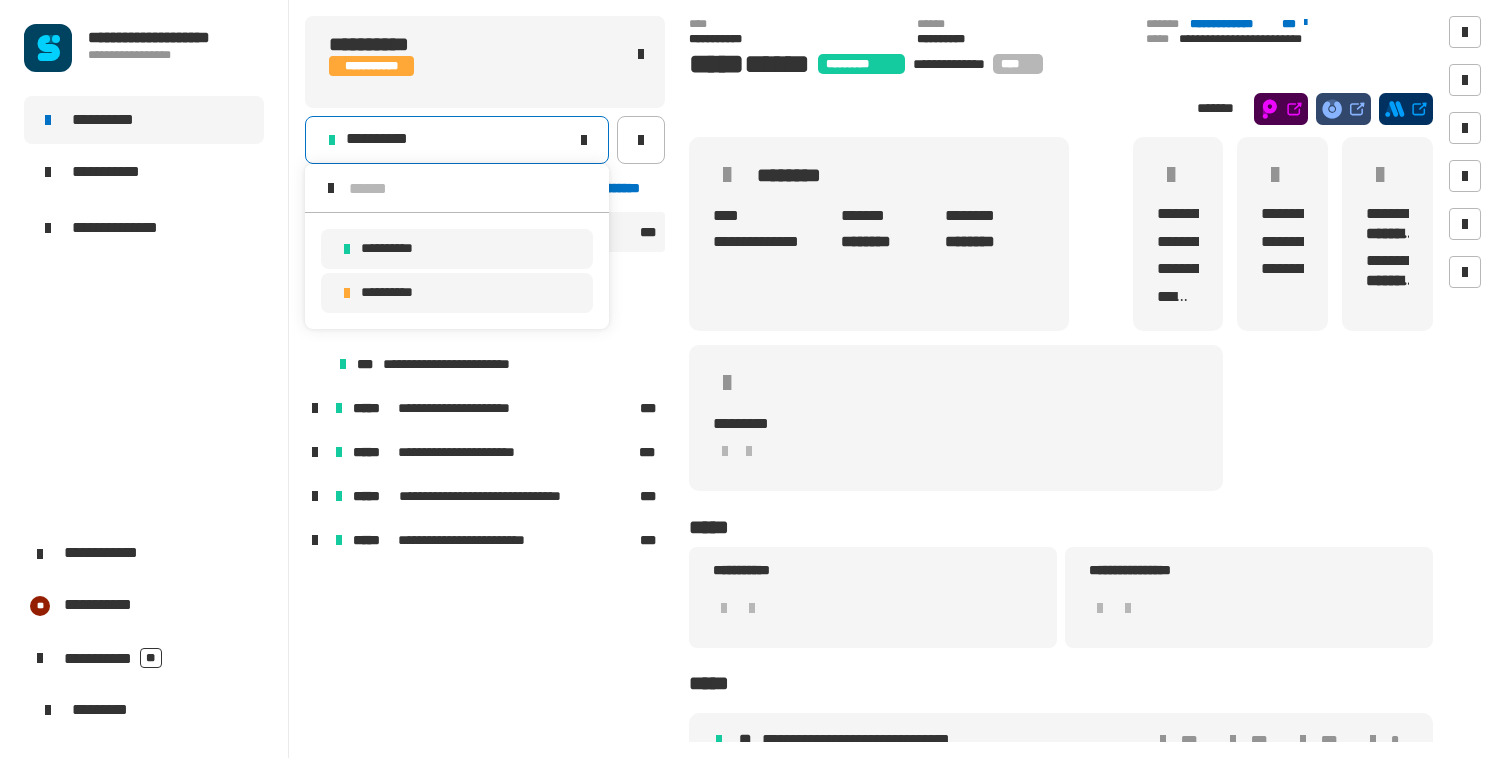 click on "**********" at bounding box center (457, 293) 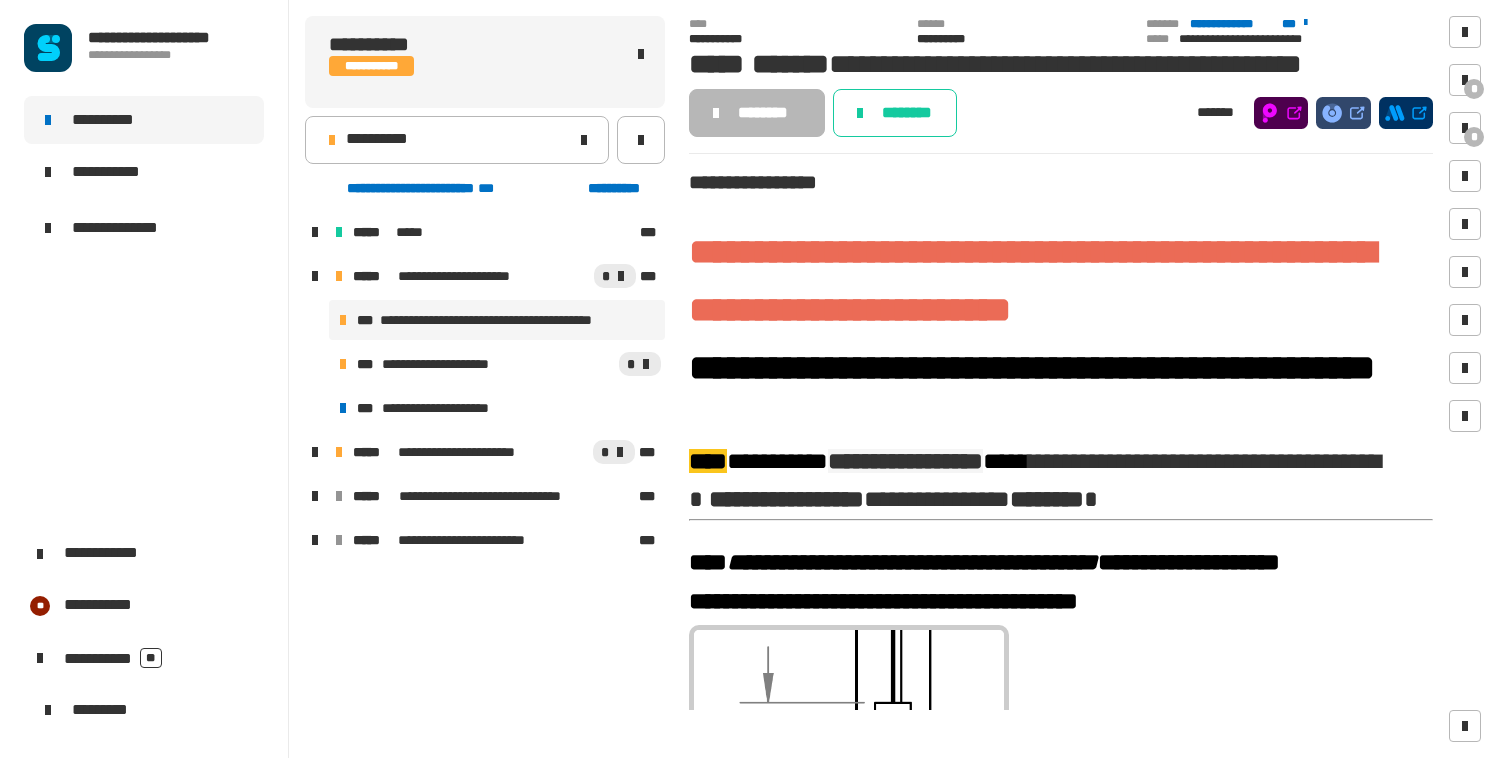 click on "**********" at bounding box center (513, 320) 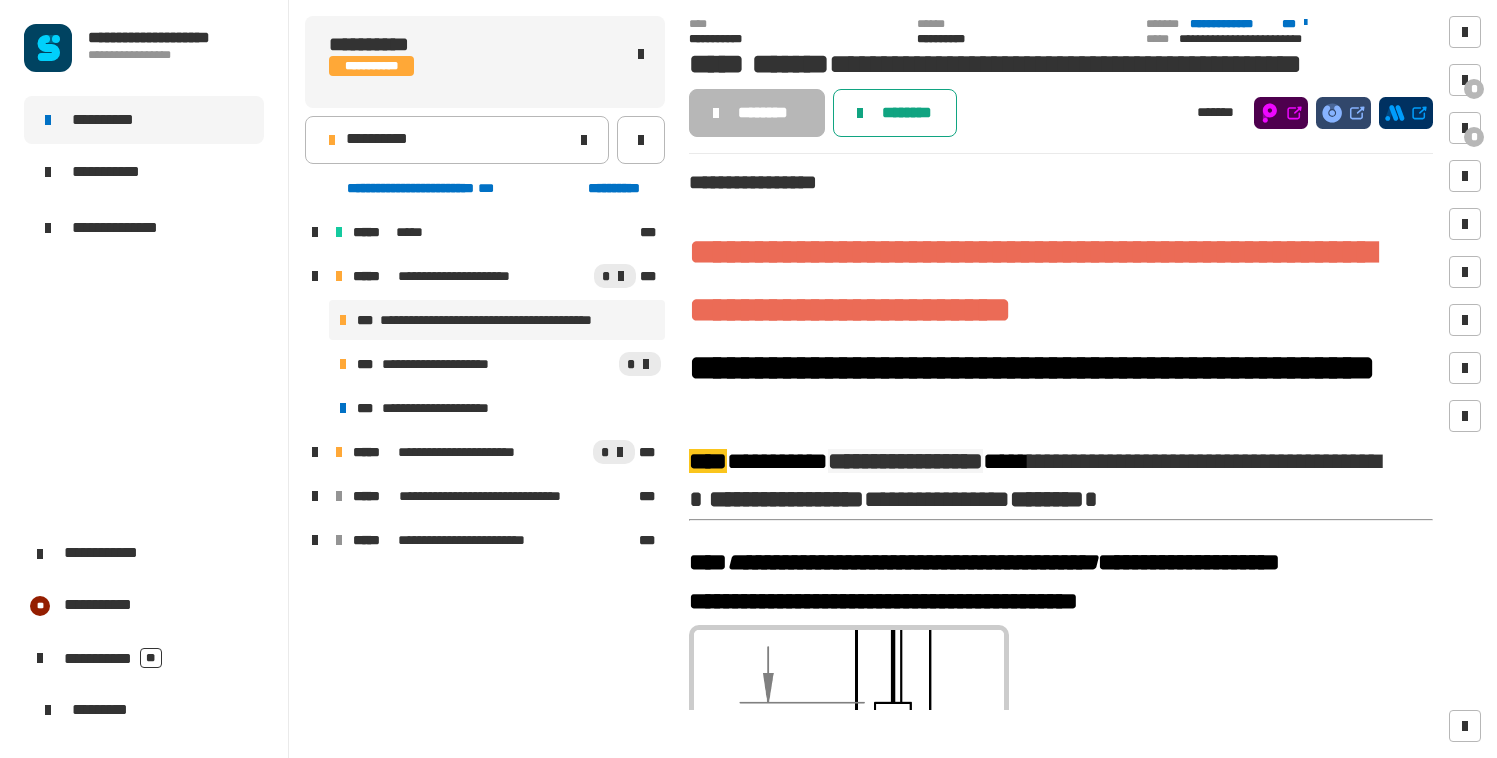 click on "********" 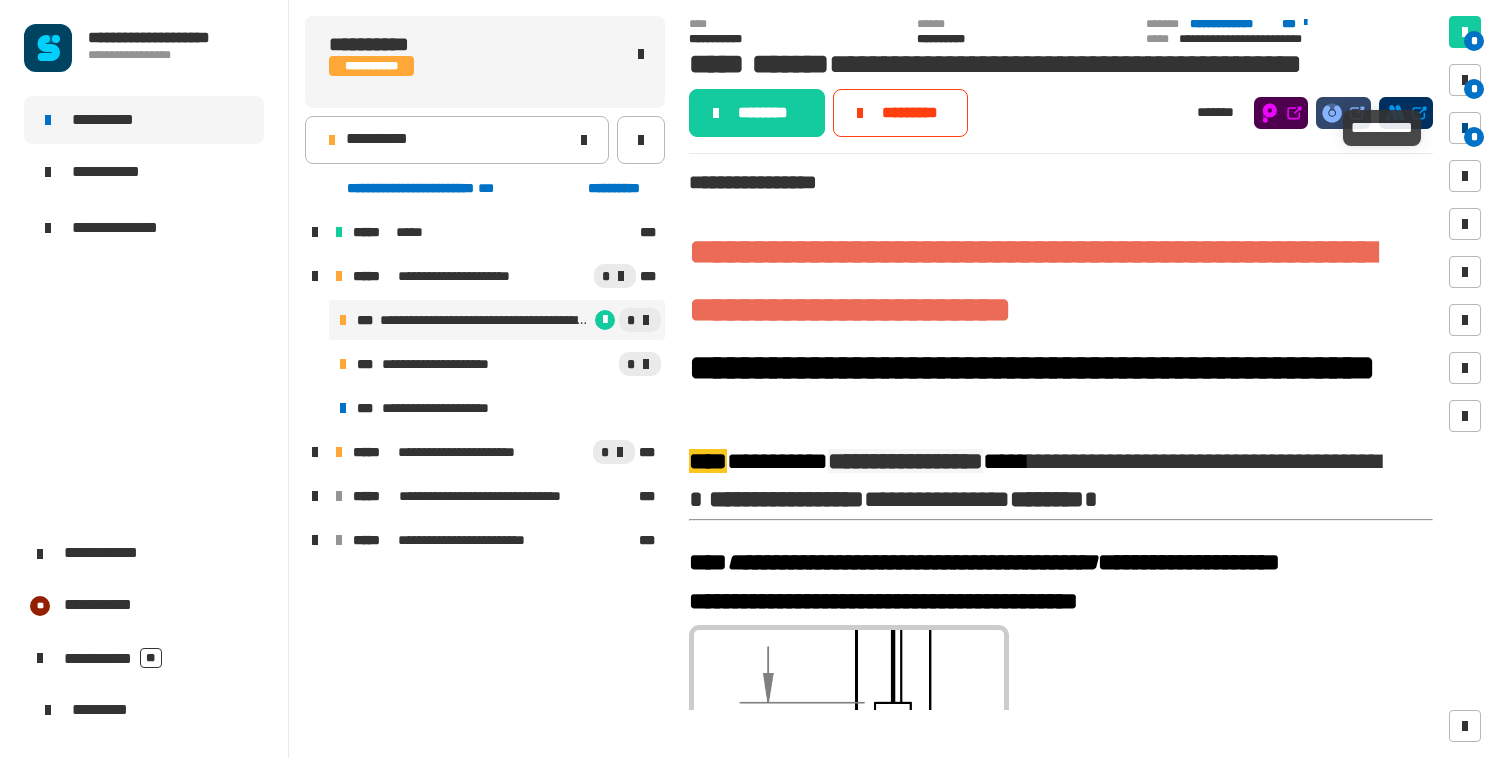 click at bounding box center [1465, 128] 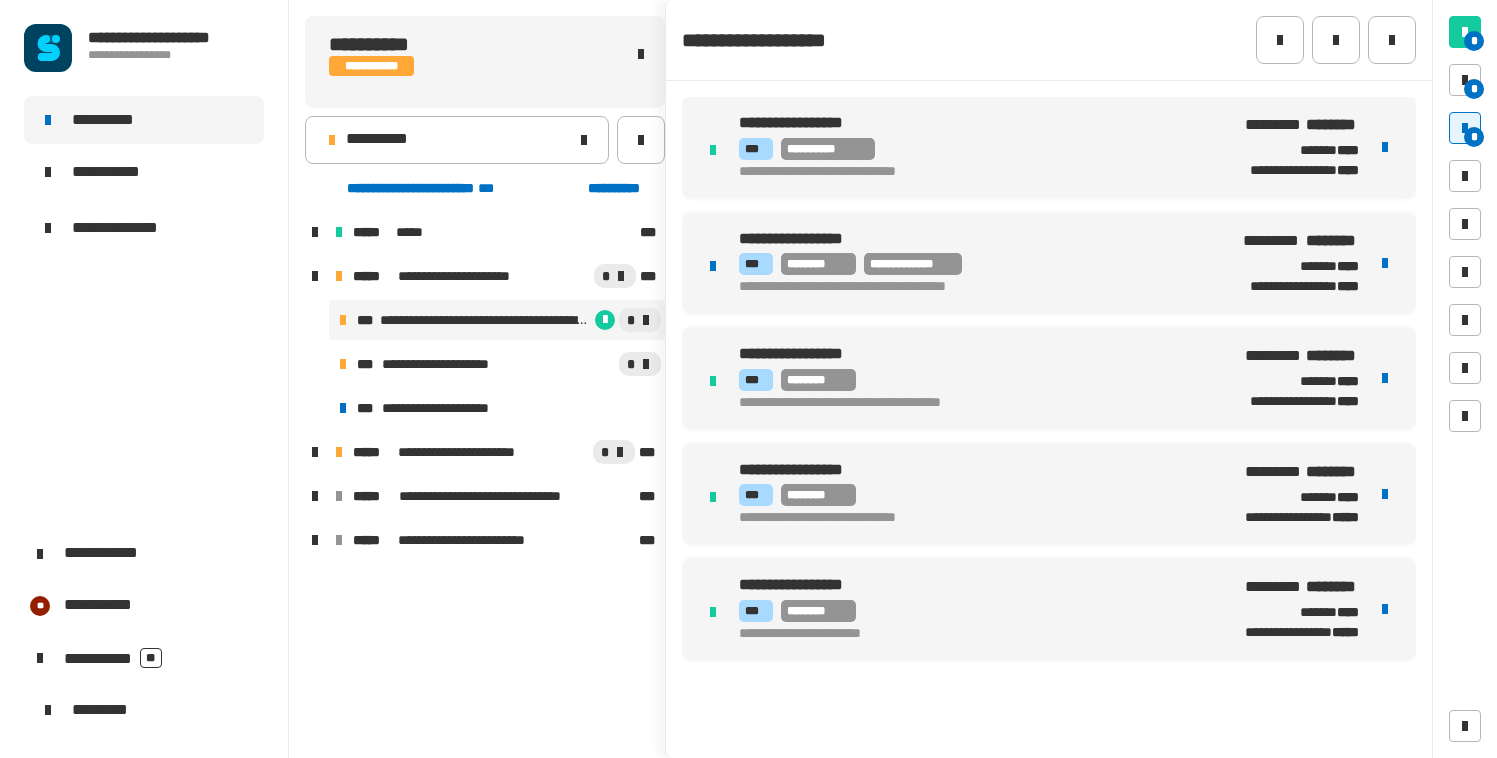 click at bounding box center [1385, 263] 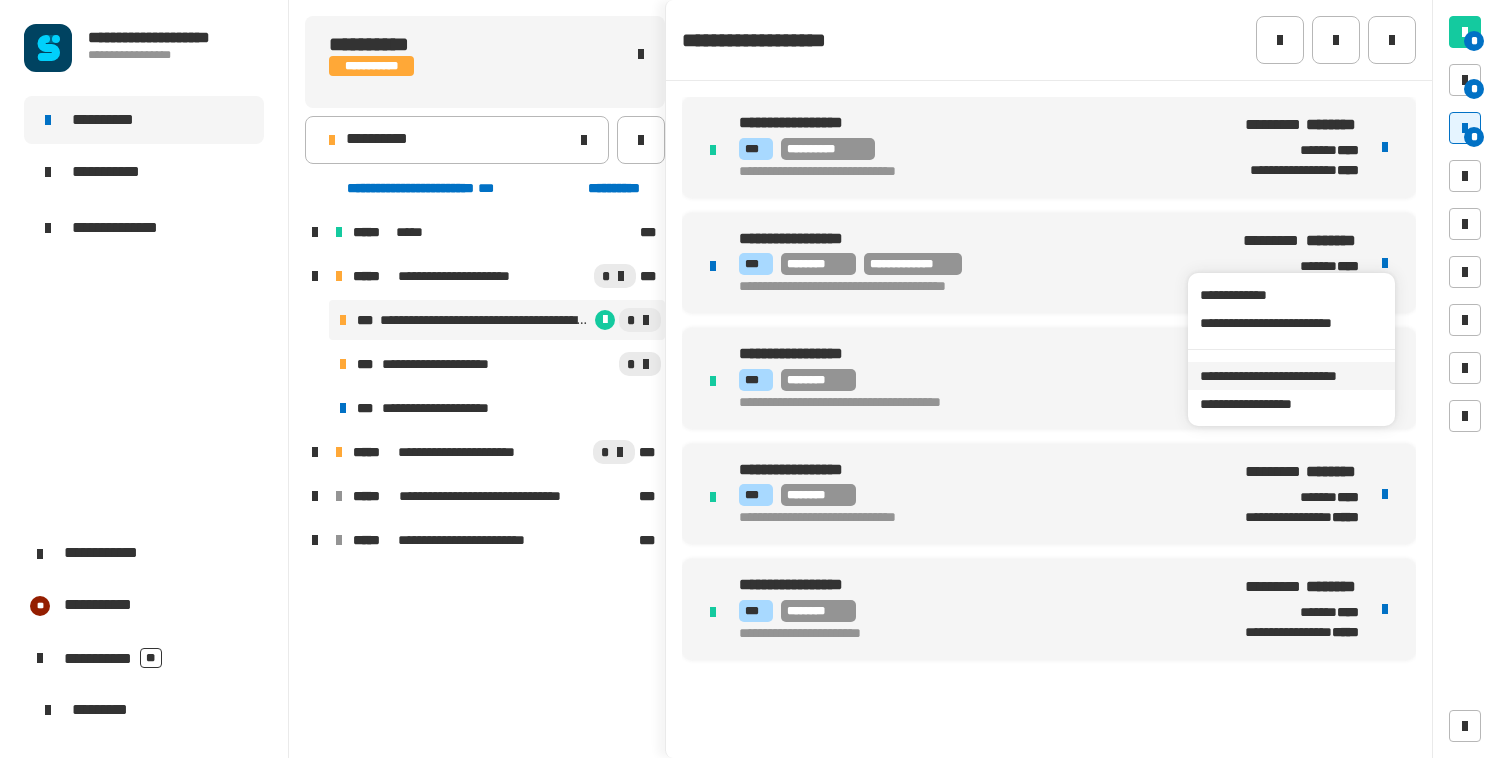 click on "**********" at bounding box center (1291, 376) 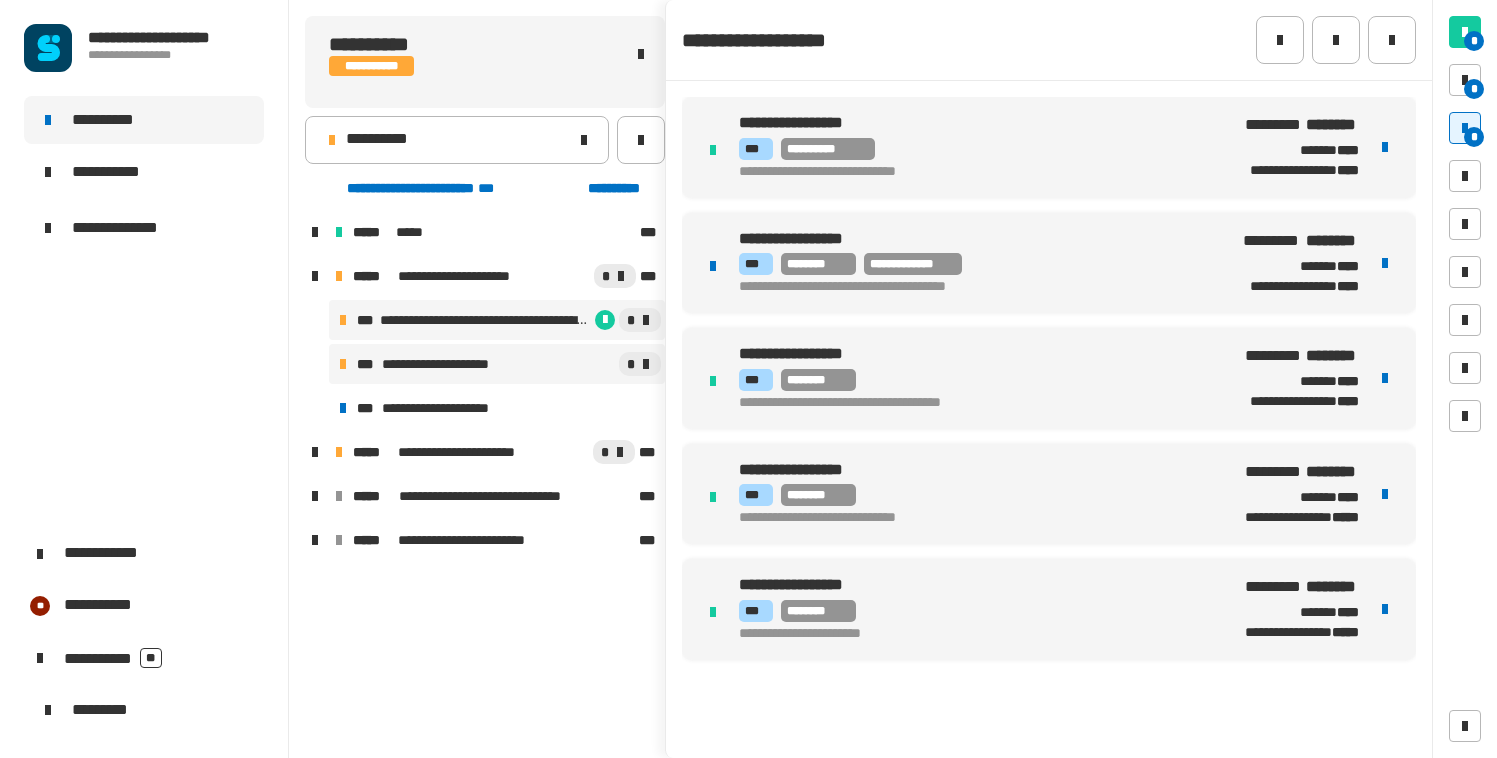 click on "**********" at bounding box center (446, 364) 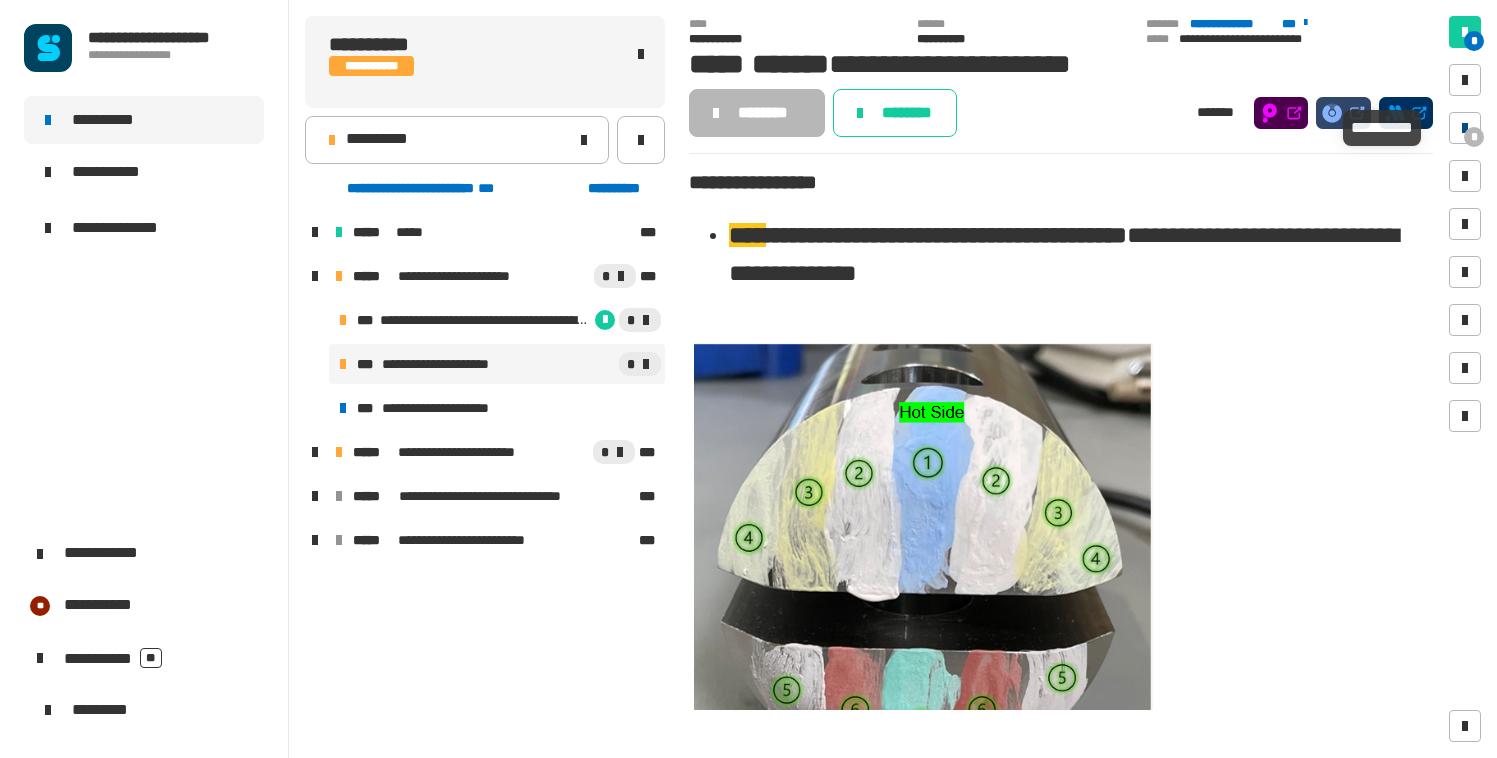 click at bounding box center (1465, 128) 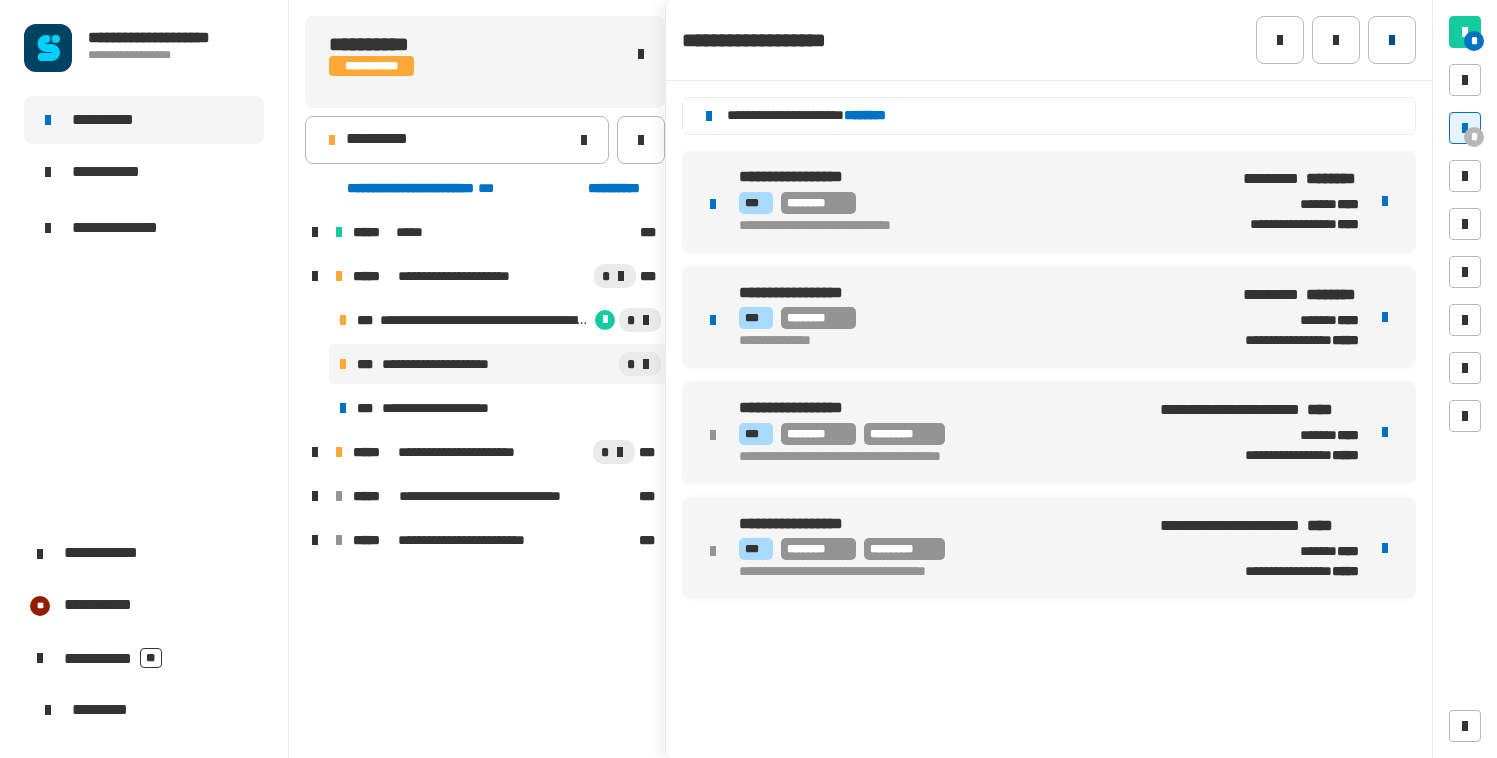 click 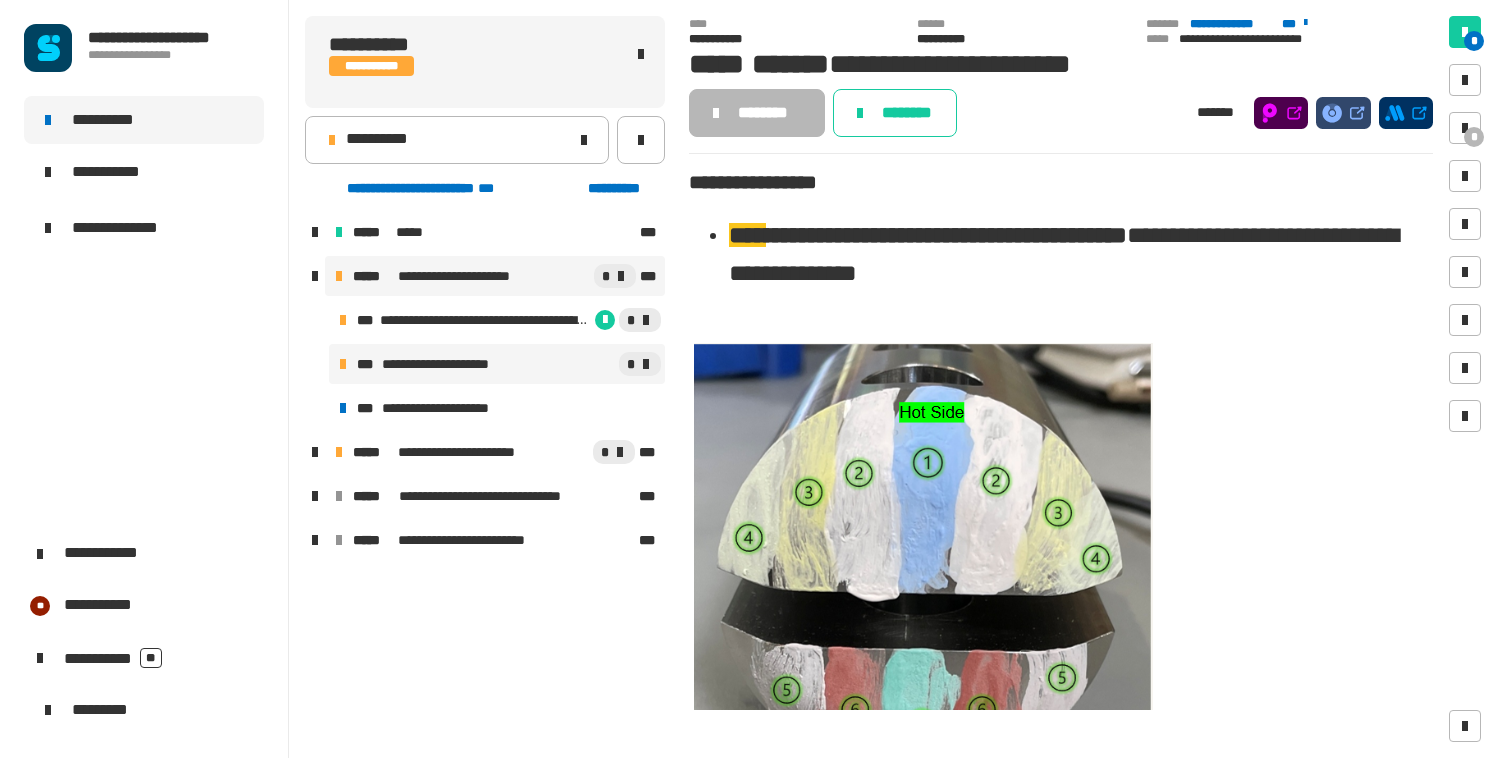 click on "**********" at bounding box center [470, 276] 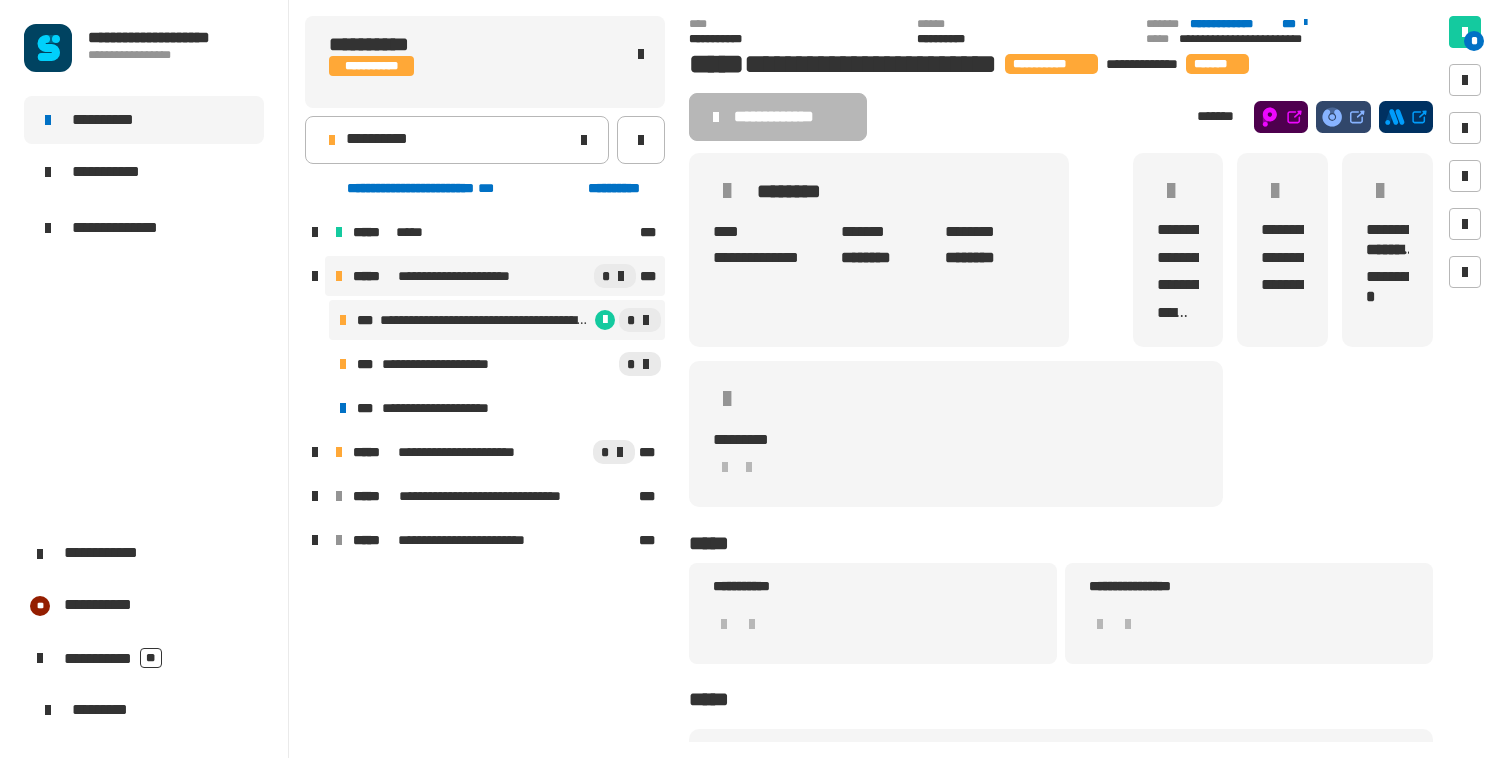 click on "**********" at bounding box center [485, 320] 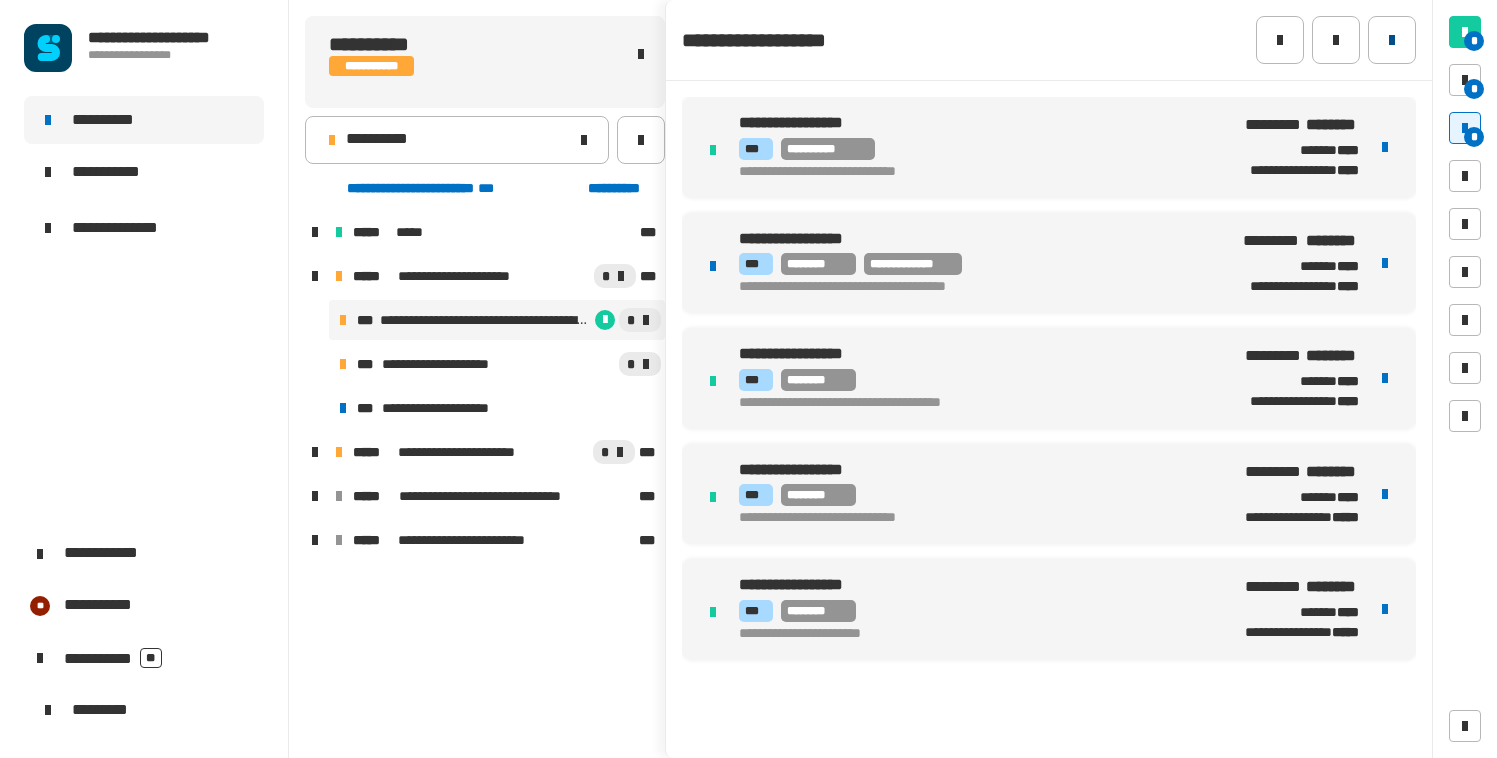click 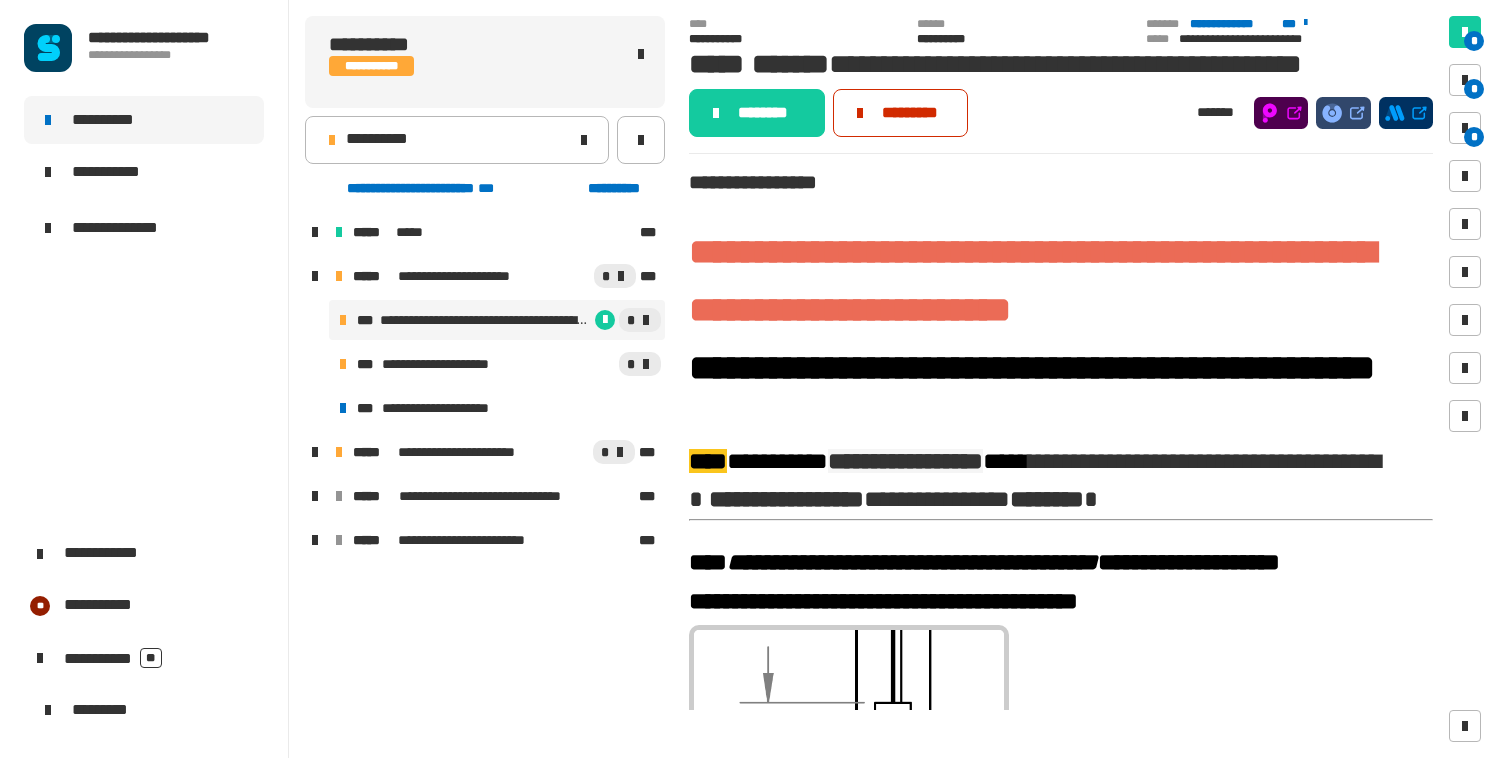 click 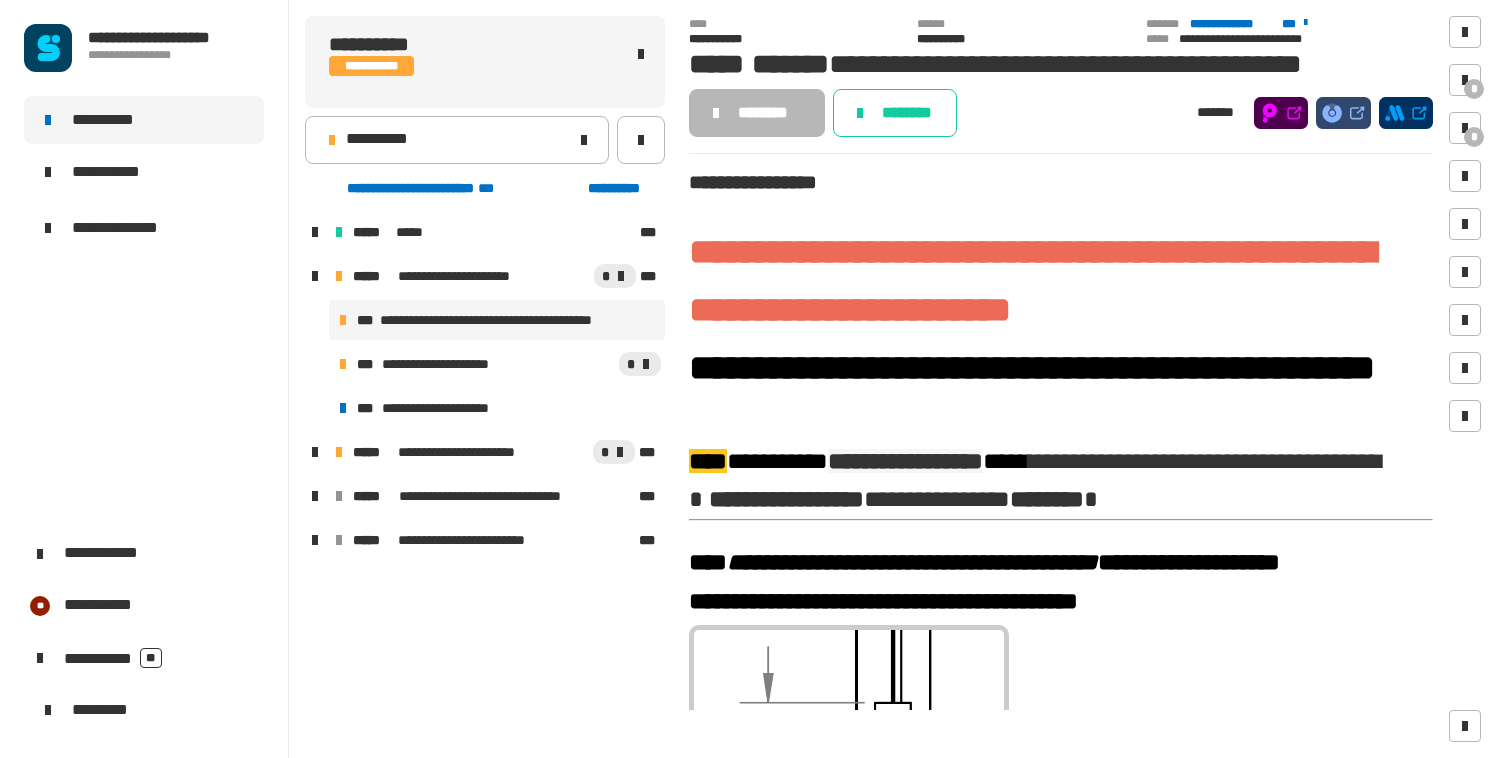 click on "**********" at bounding box center [513, 320] 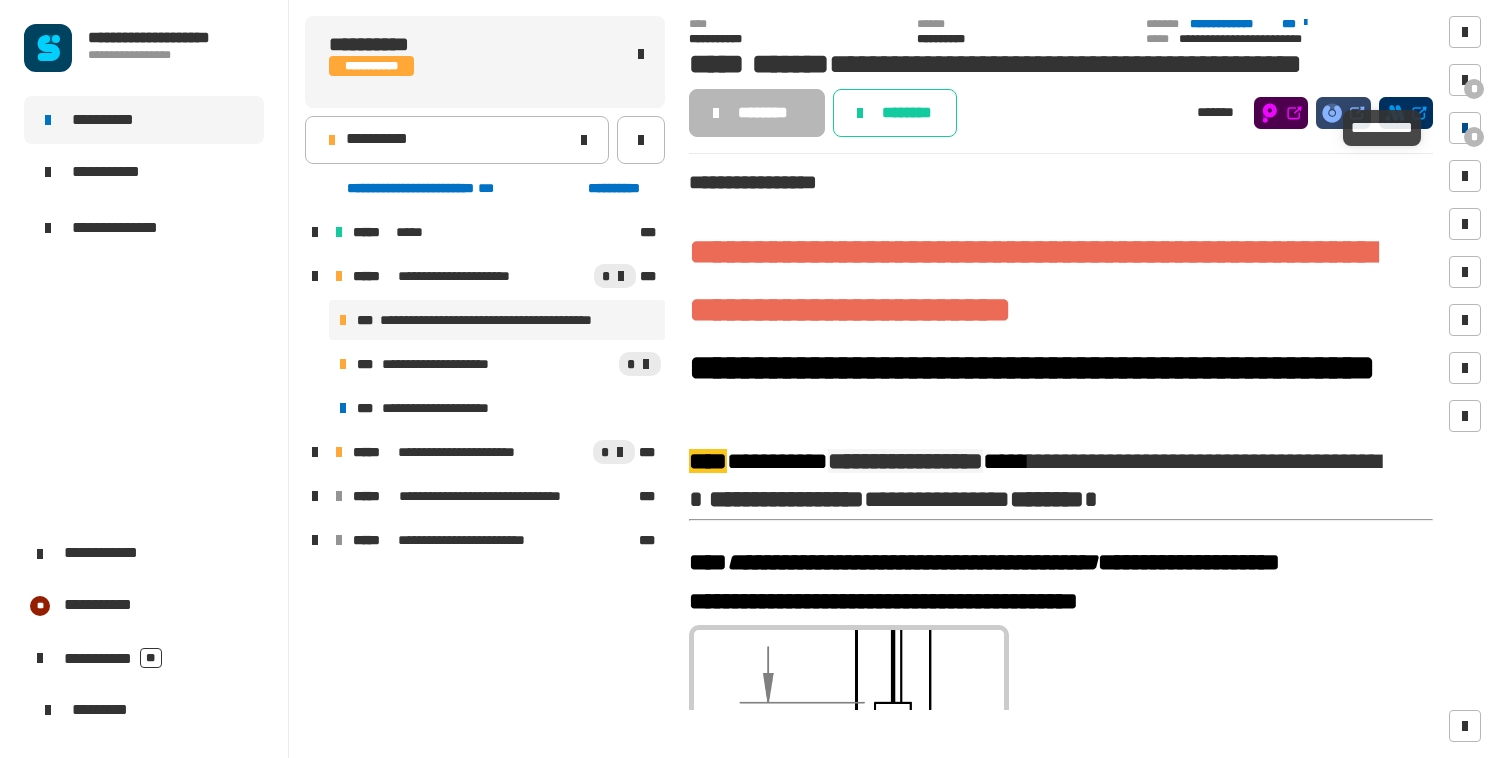 click on "*" at bounding box center [1474, 137] 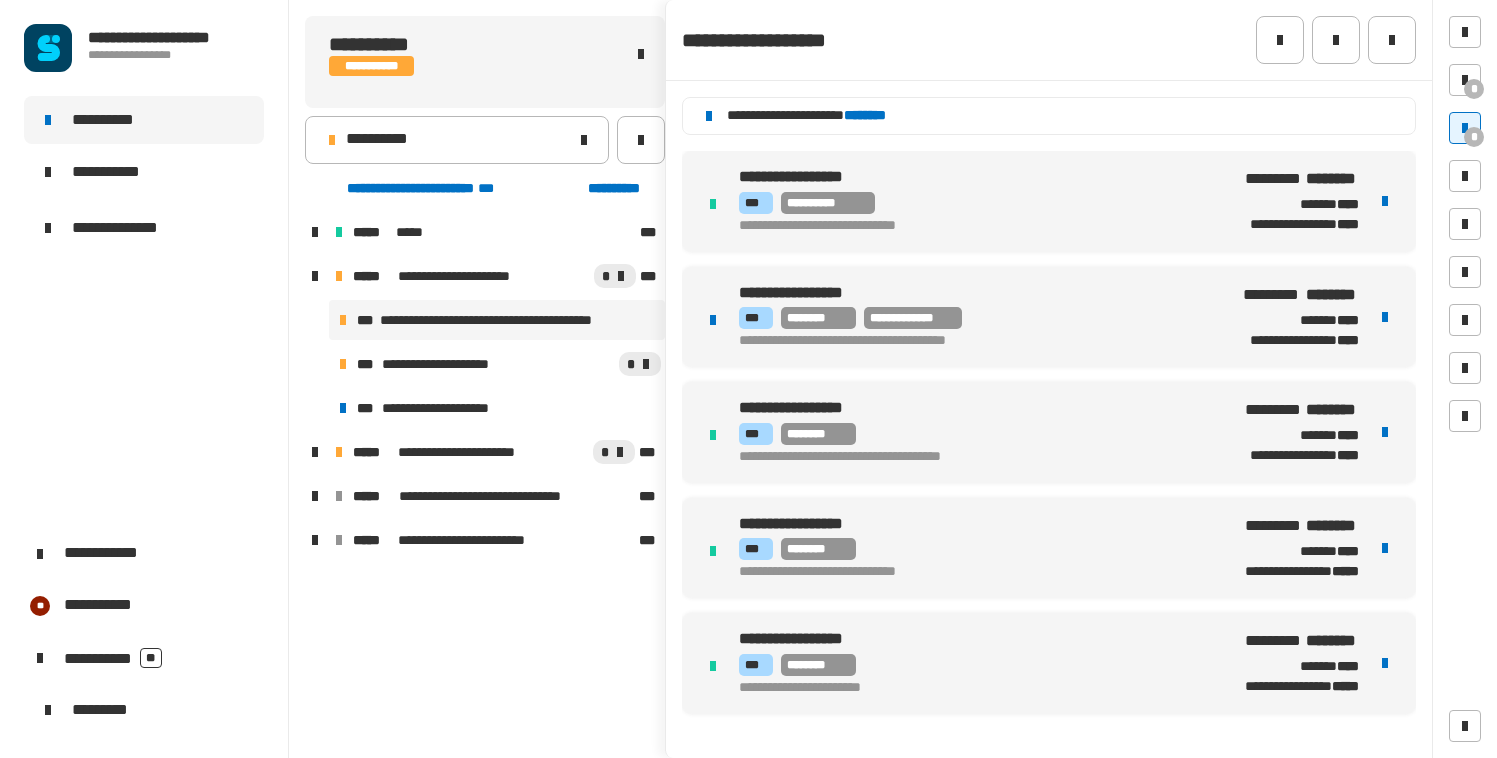 click on "**********" at bounding box center [975, 318] 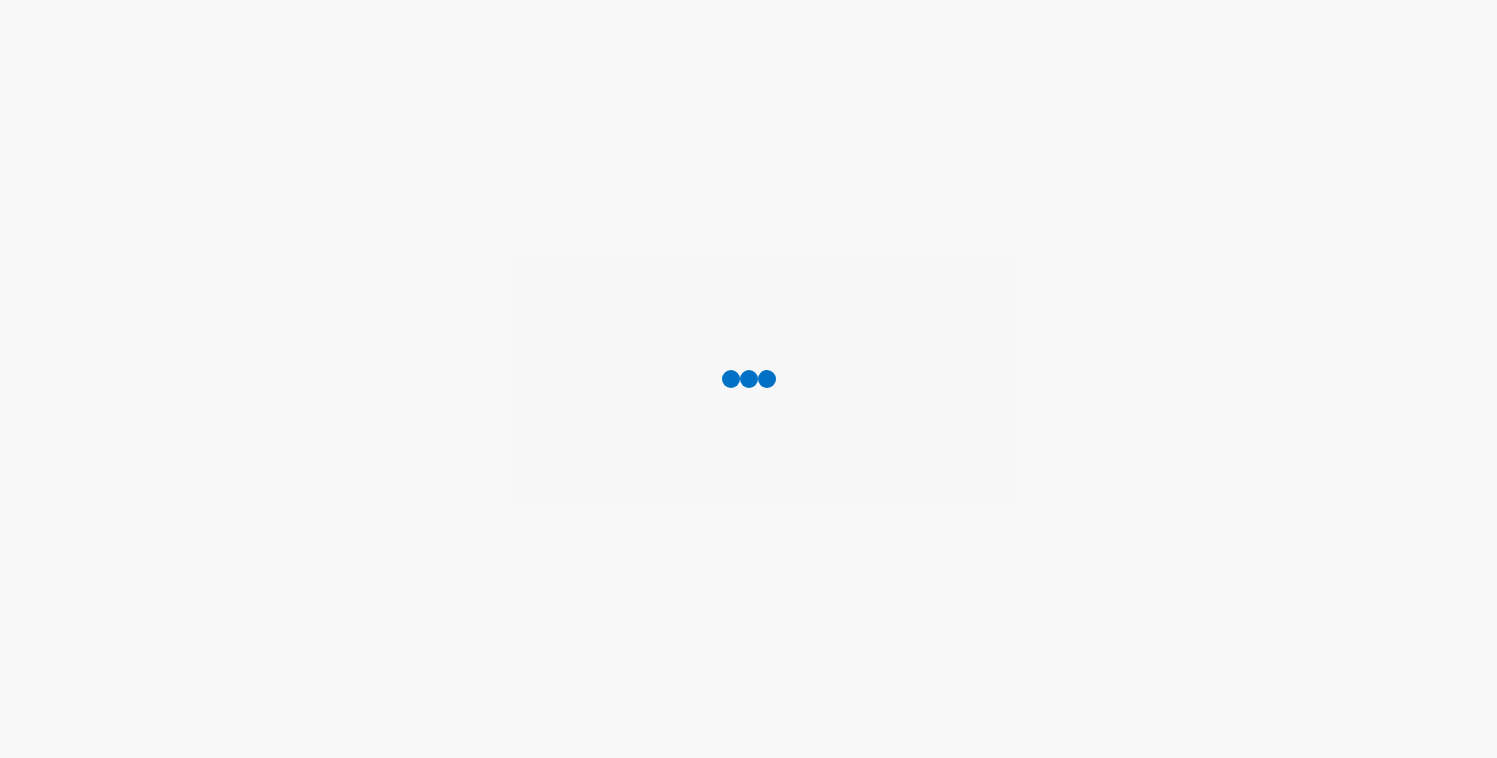 scroll, scrollTop: 0, scrollLeft: 0, axis: both 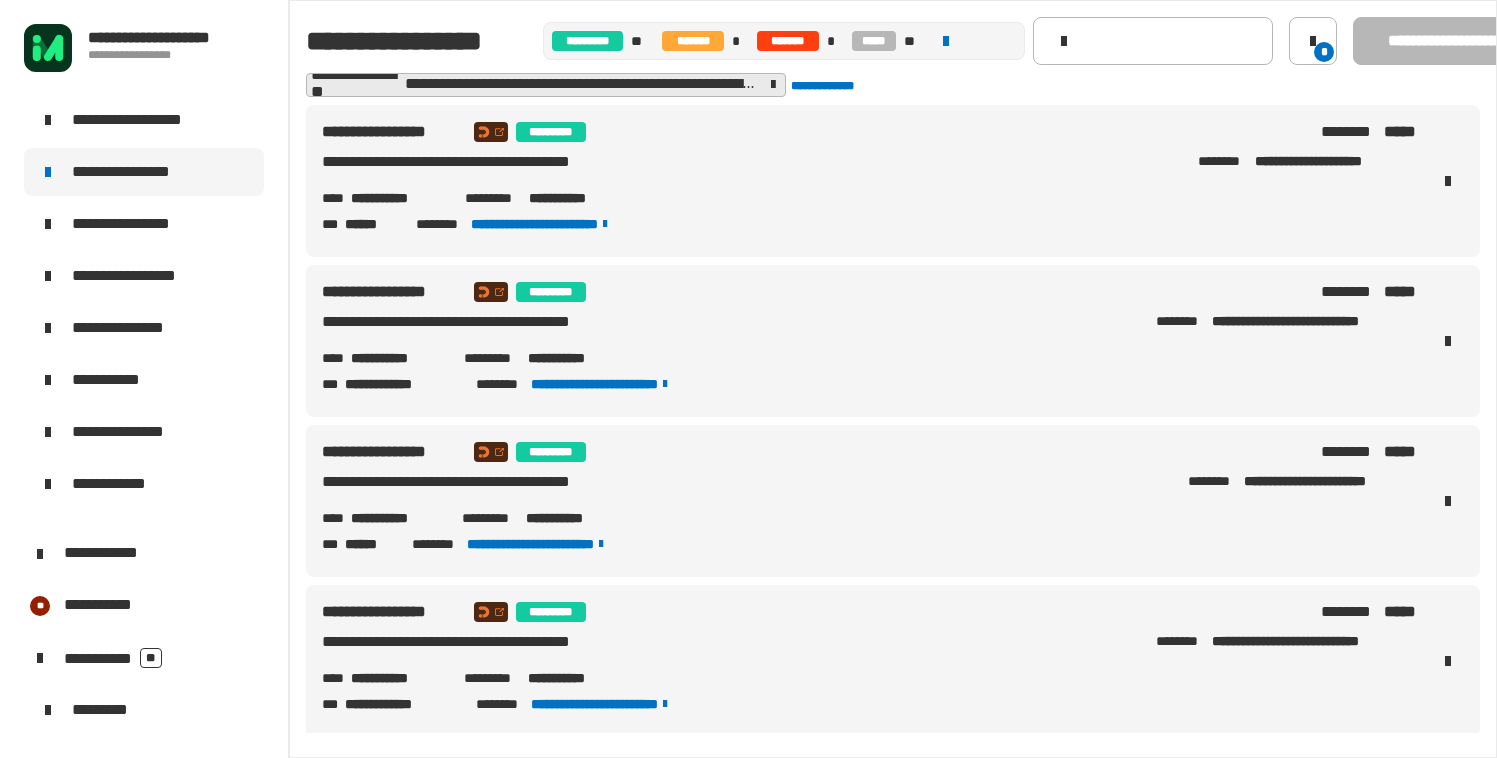 click on "**********" at bounding box center [869, 166] 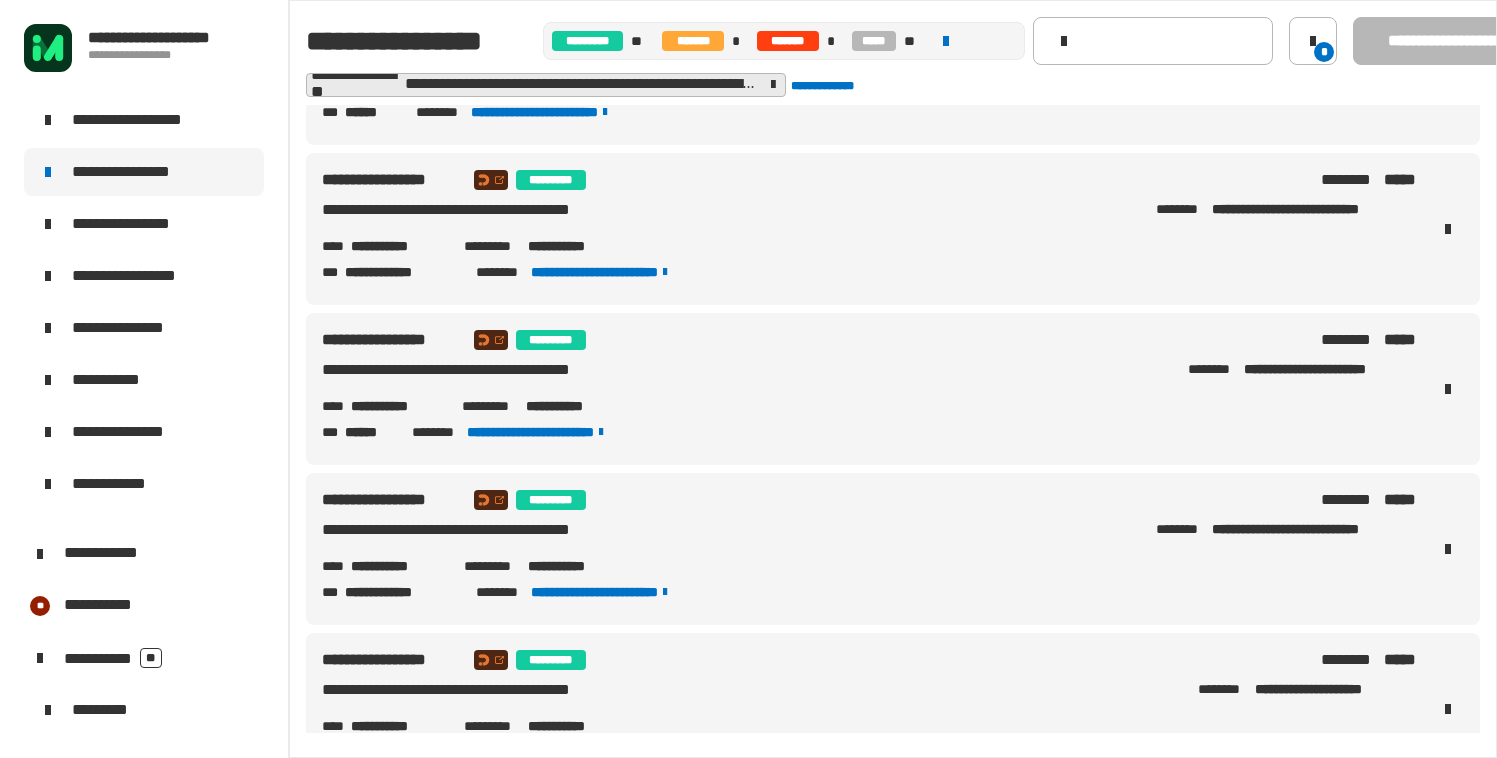 scroll, scrollTop: 0, scrollLeft: 0, axis: both 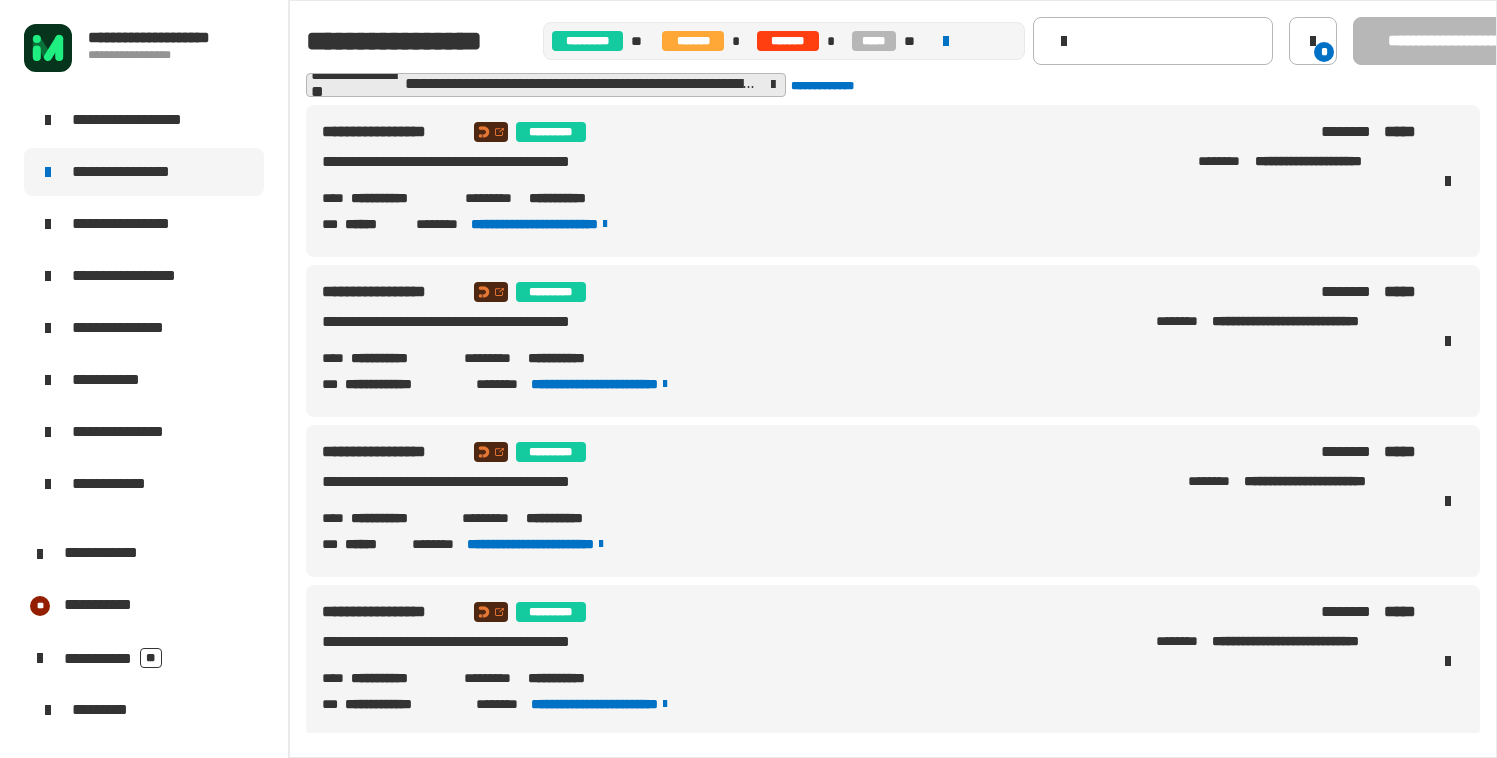 click 